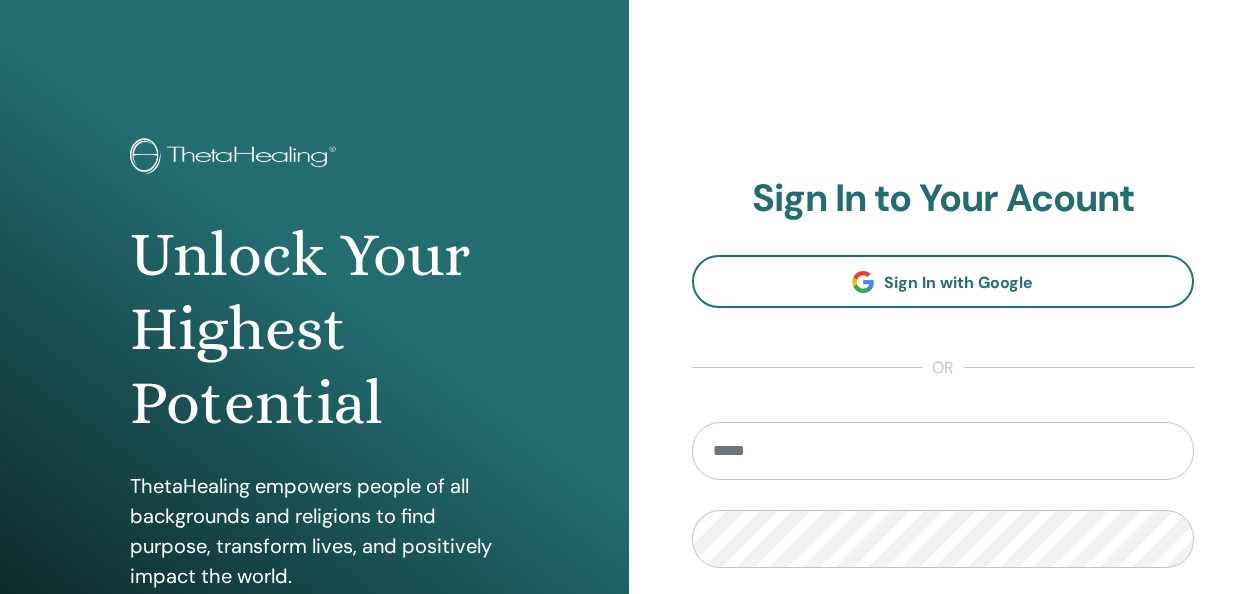 click at bounding box center [943, 451] 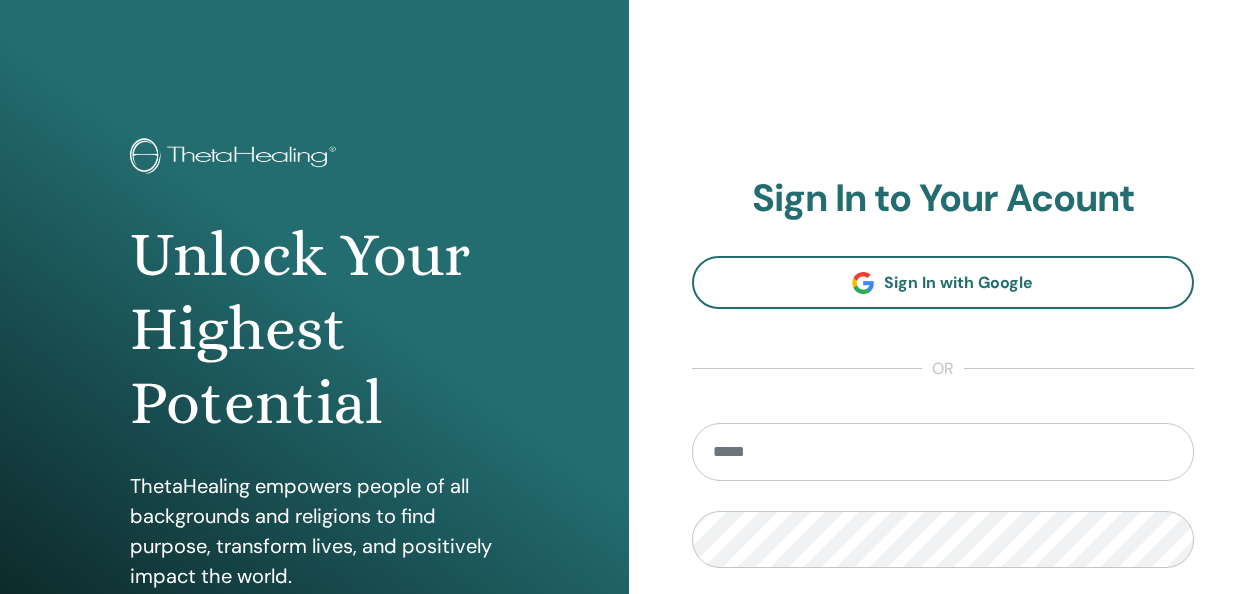 scroll, scrollTop: 0, scrollLeft: 0, axis: both 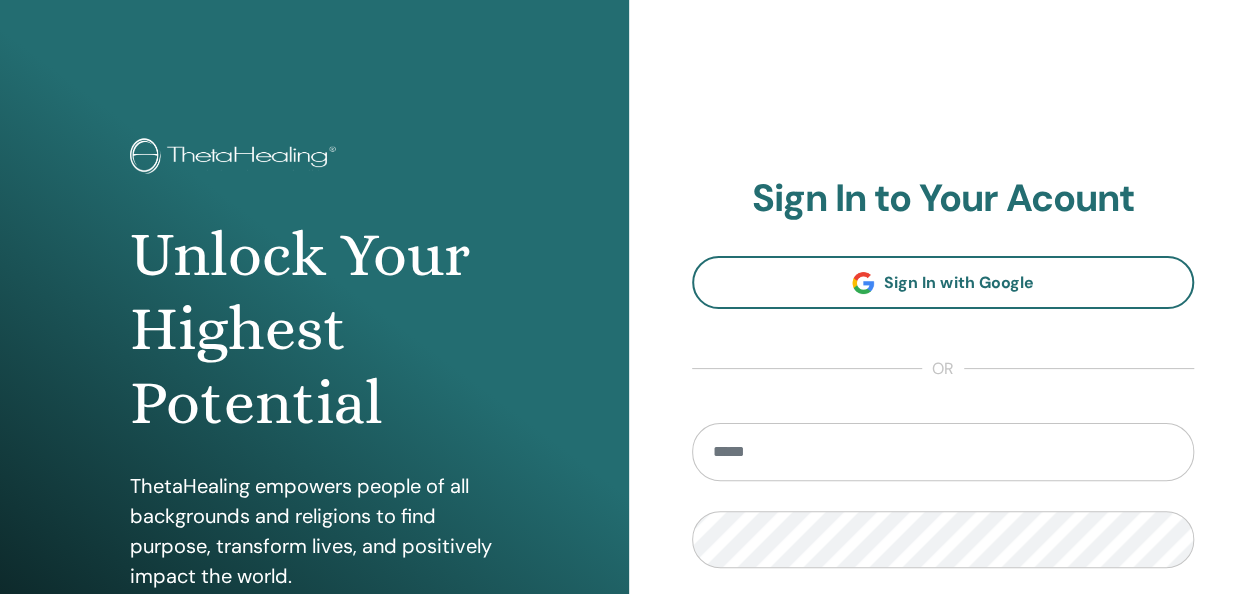 type on "**********" 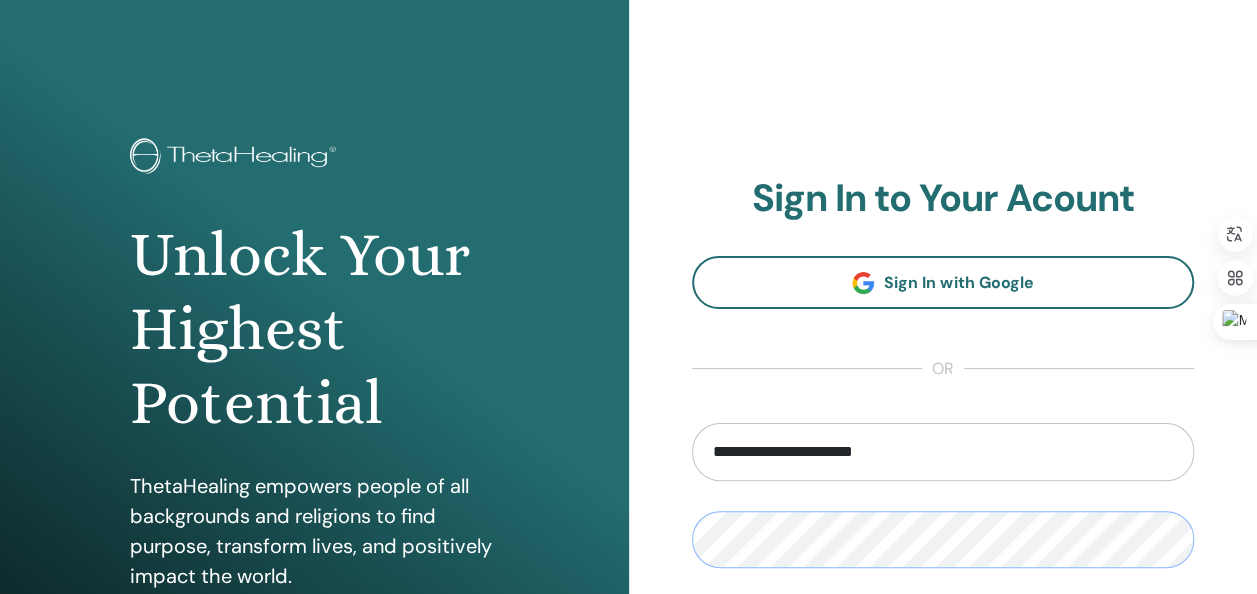 scroll, scrollTop: 366, scrollLeft: 0, axis: vertical 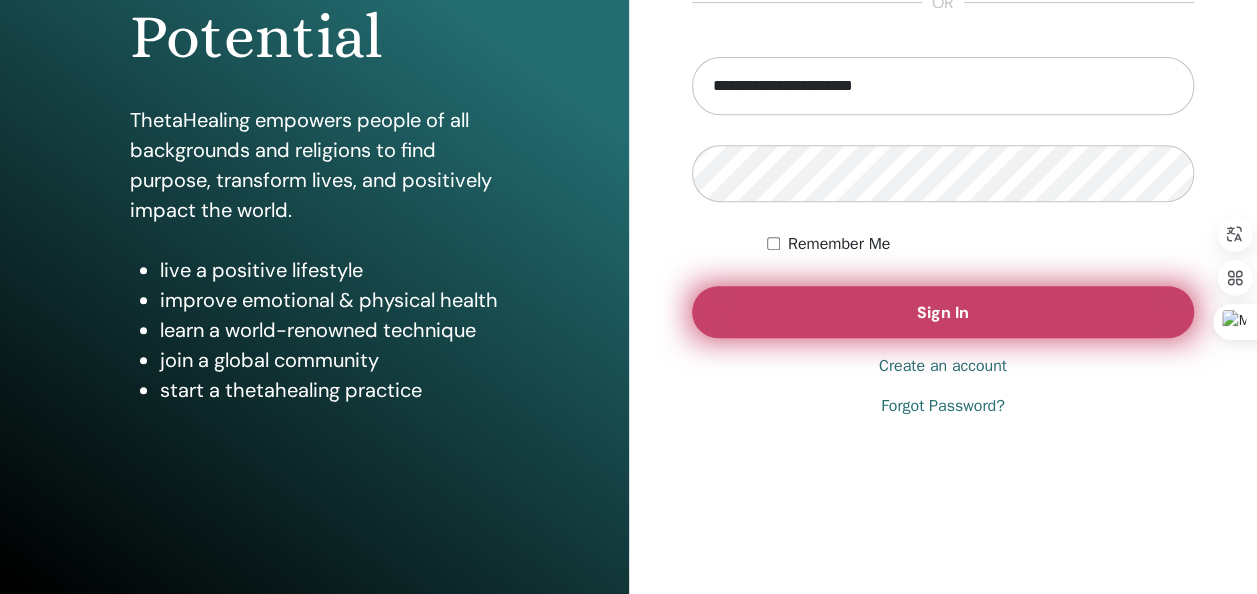 click on "Sign In" at bounding box center [943, 312] 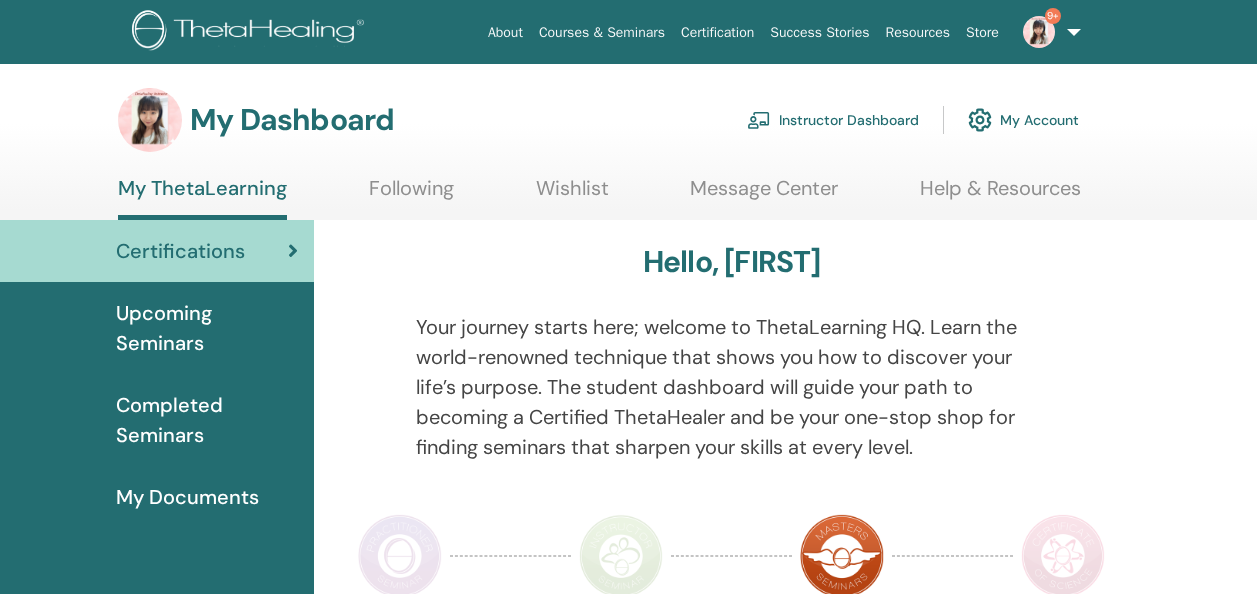 scroll, scrollTop: 0, scrollLeft: 0, axis: both 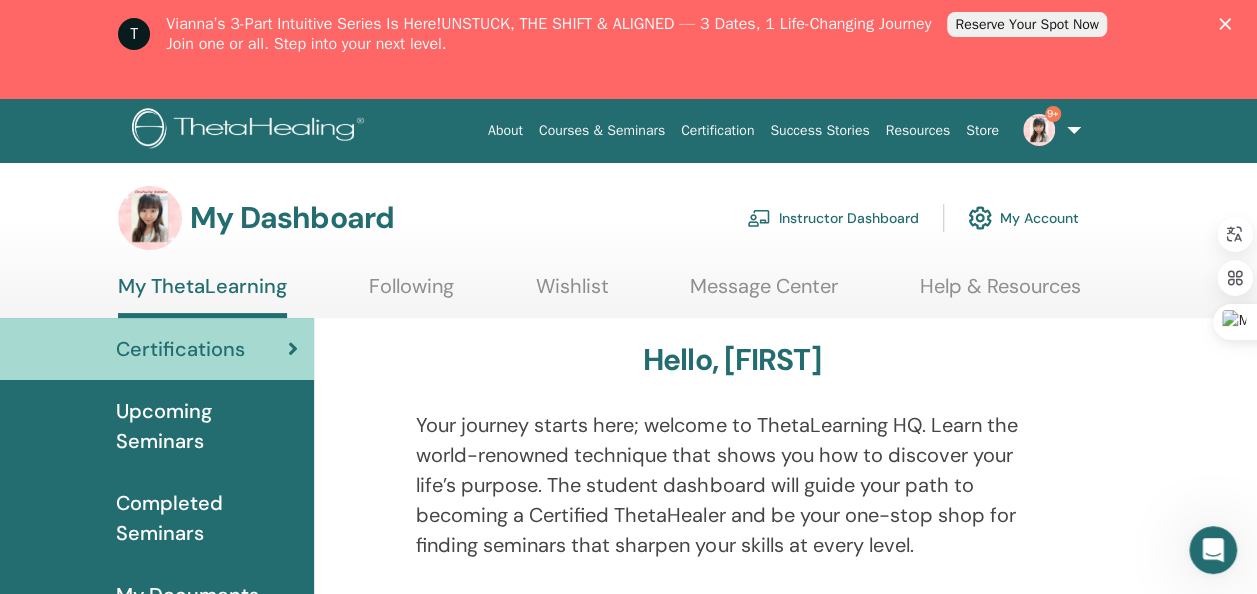 click on "Reserve Your Spot Now" at bounding box center [1026, 24] 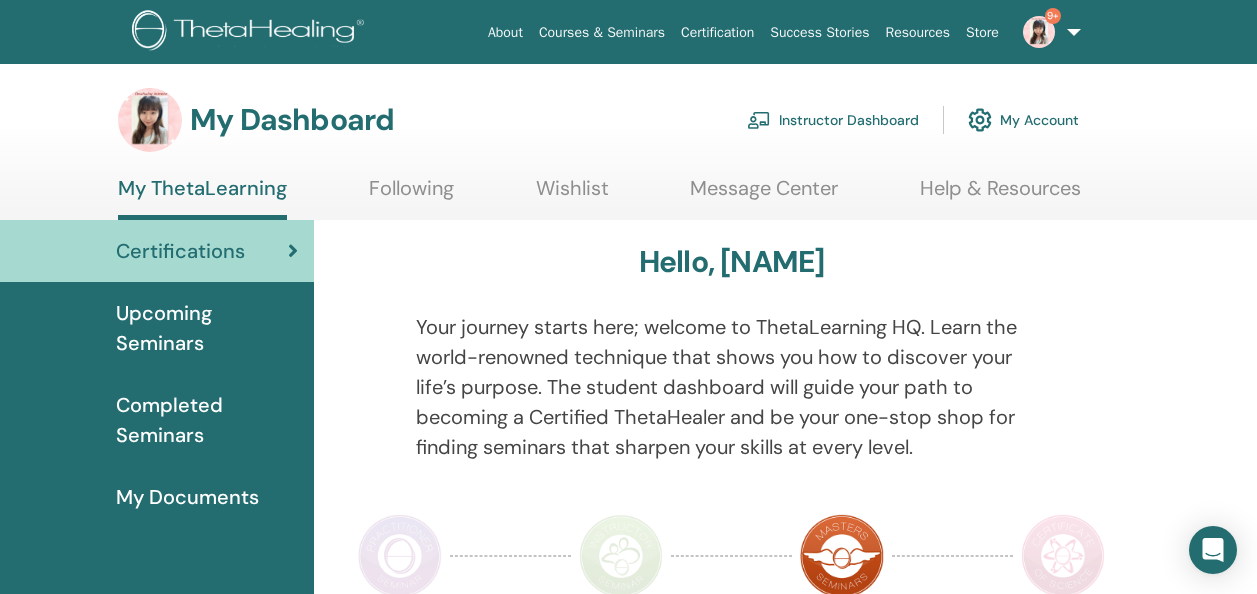 scroll, scrollTop: 0, scrollLeft: 0, axis: both 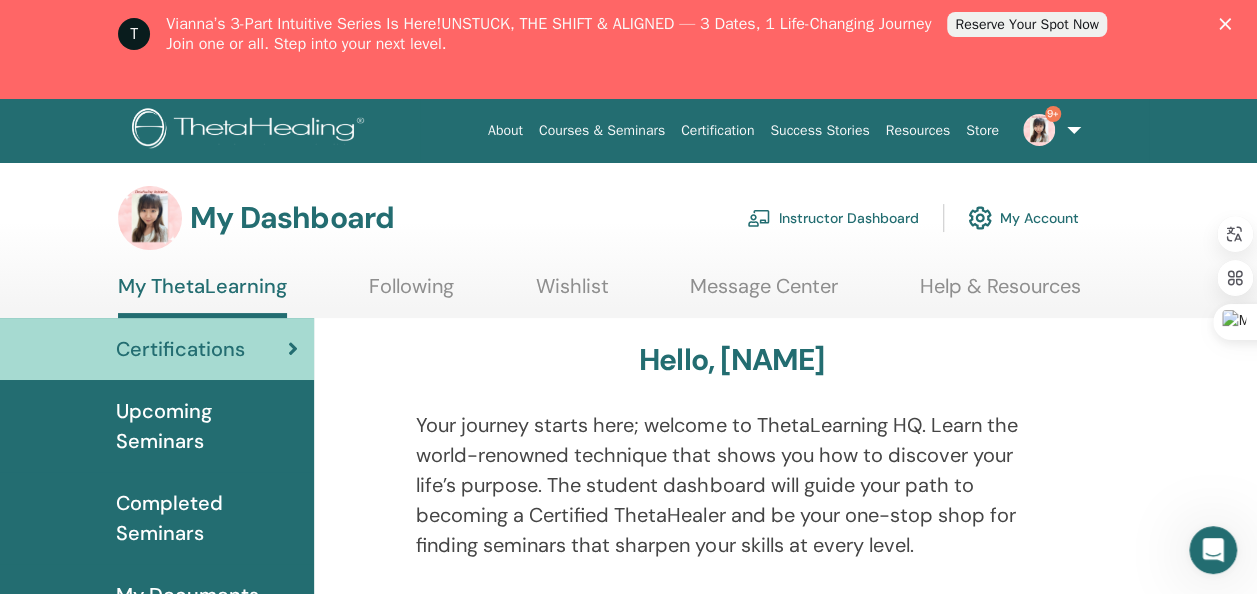 click on "9+" at bounding box center (1048, 130) 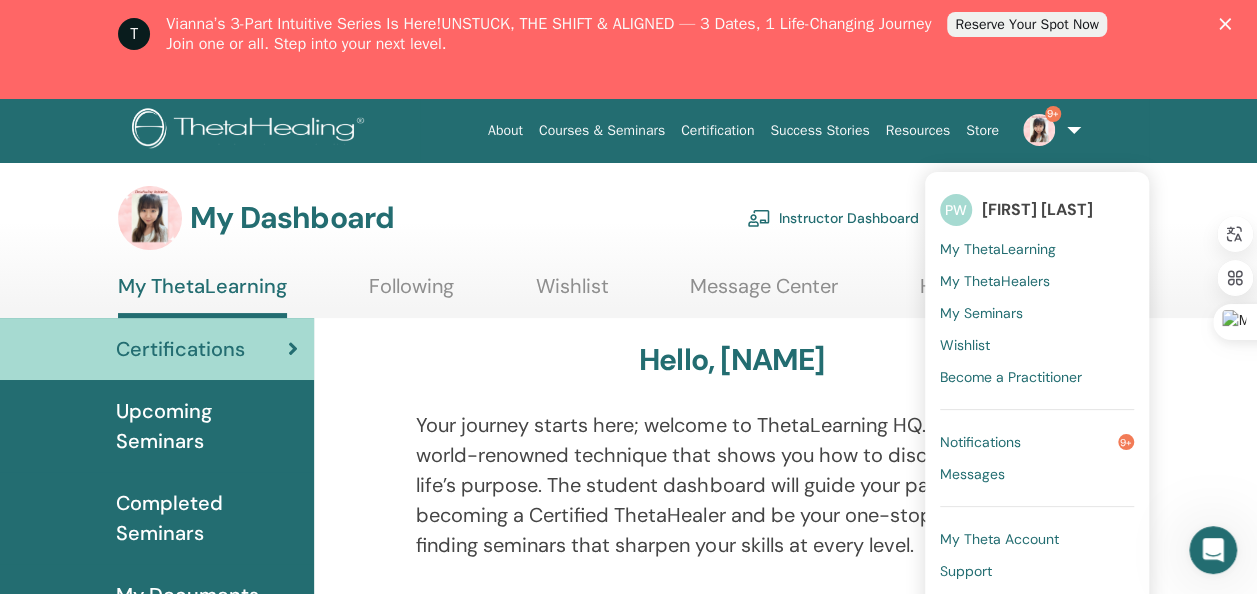 click on "Instructor Dashboard" at bounding box center (833, 218) 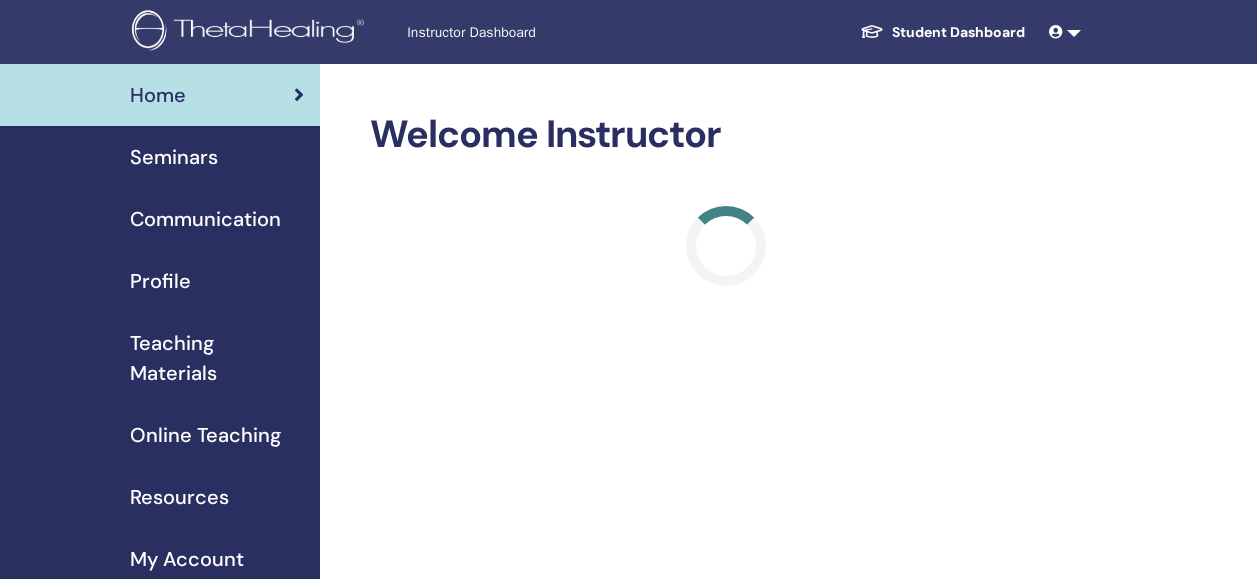 scroll, scrollTop: 0, scrollLeft: 0, axis: both 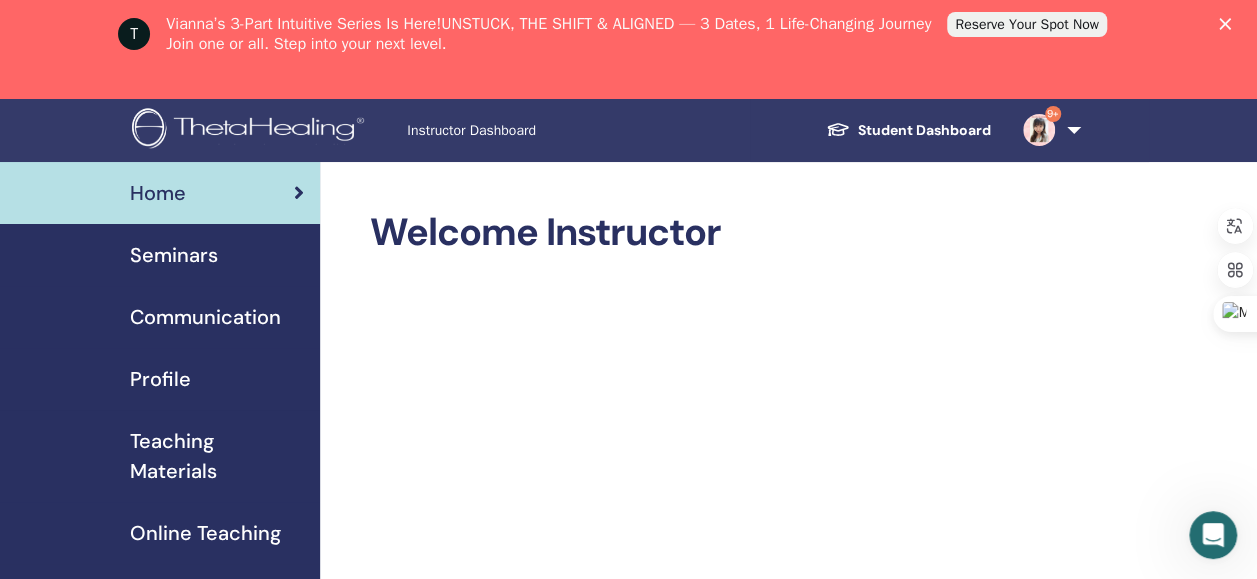 click on "Seminars" at bounding box center (160, 255) 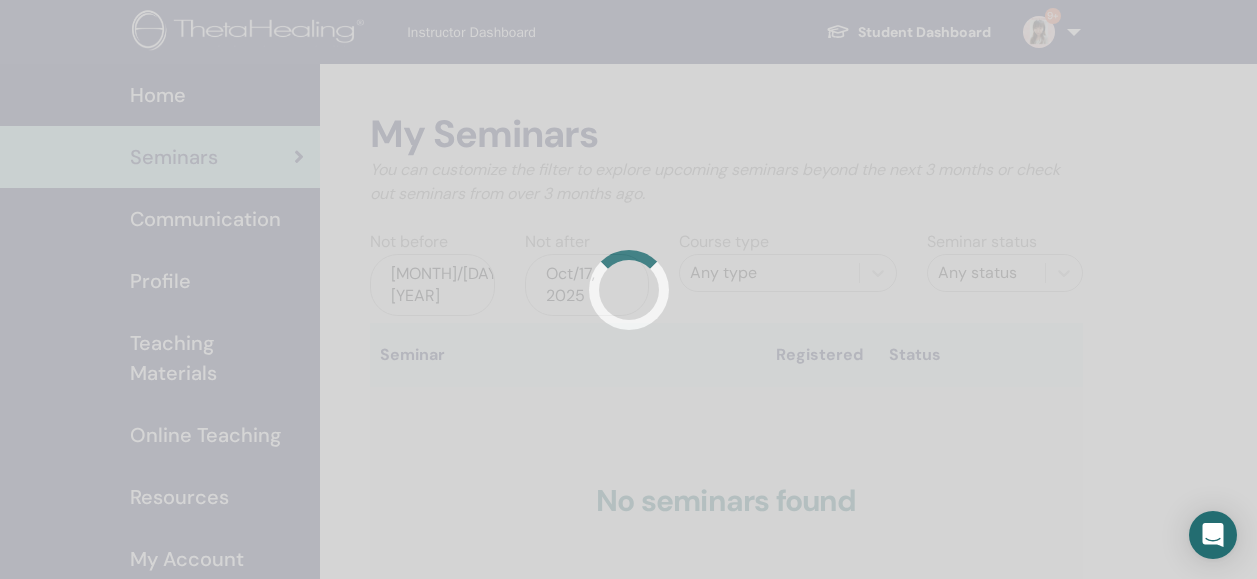 scroll, scrollTop: 0, scrollLeft: 0, axis: both 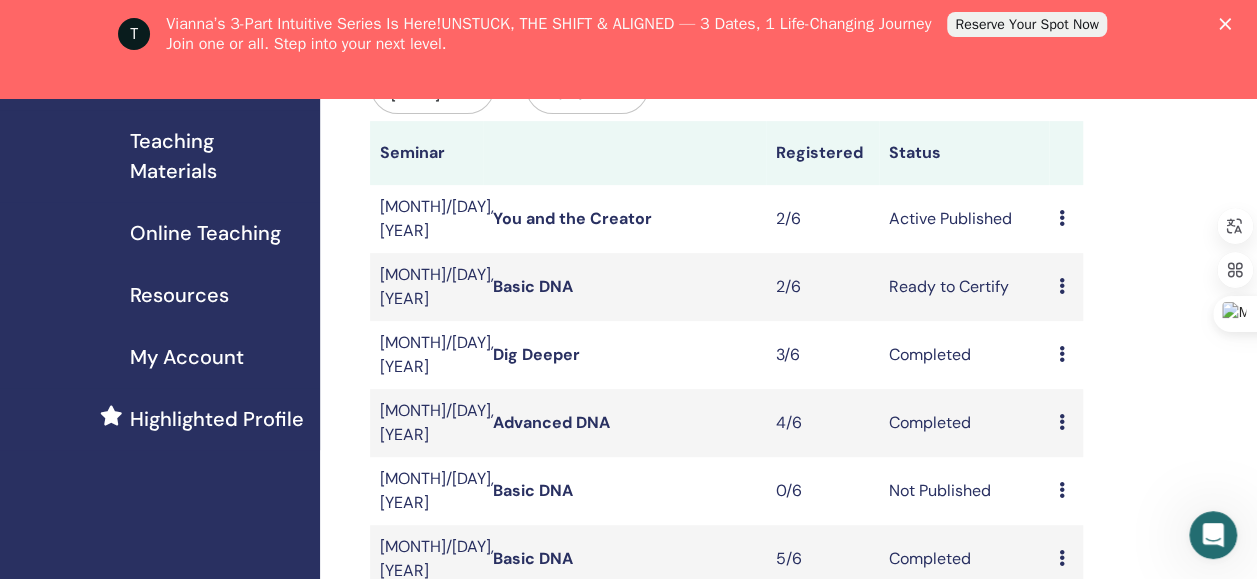 click on "You and the Creator" at bounding box center (572, 218) 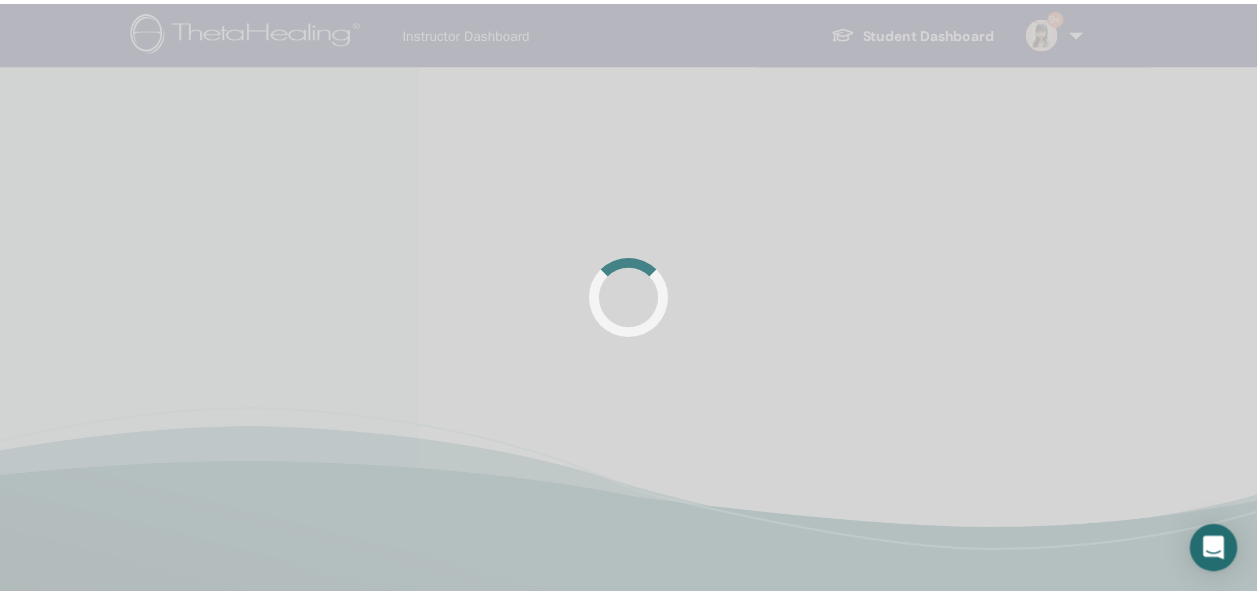 scroll, scrollTop: 0, scrollLeft: 0, axis: both 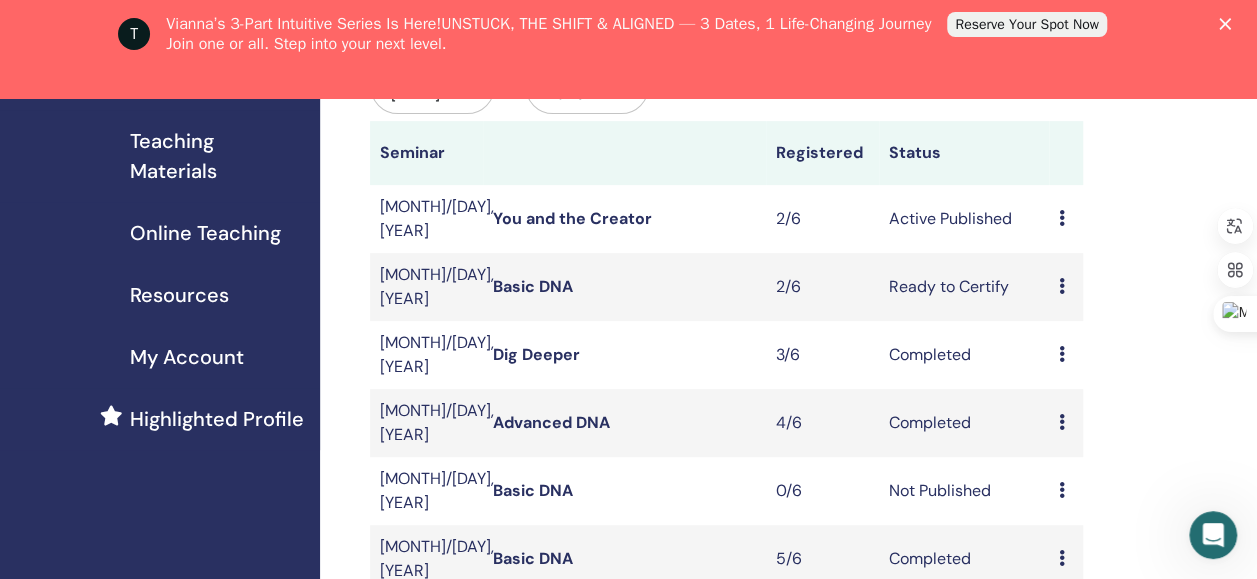 click at bounding box center [1062, 286] 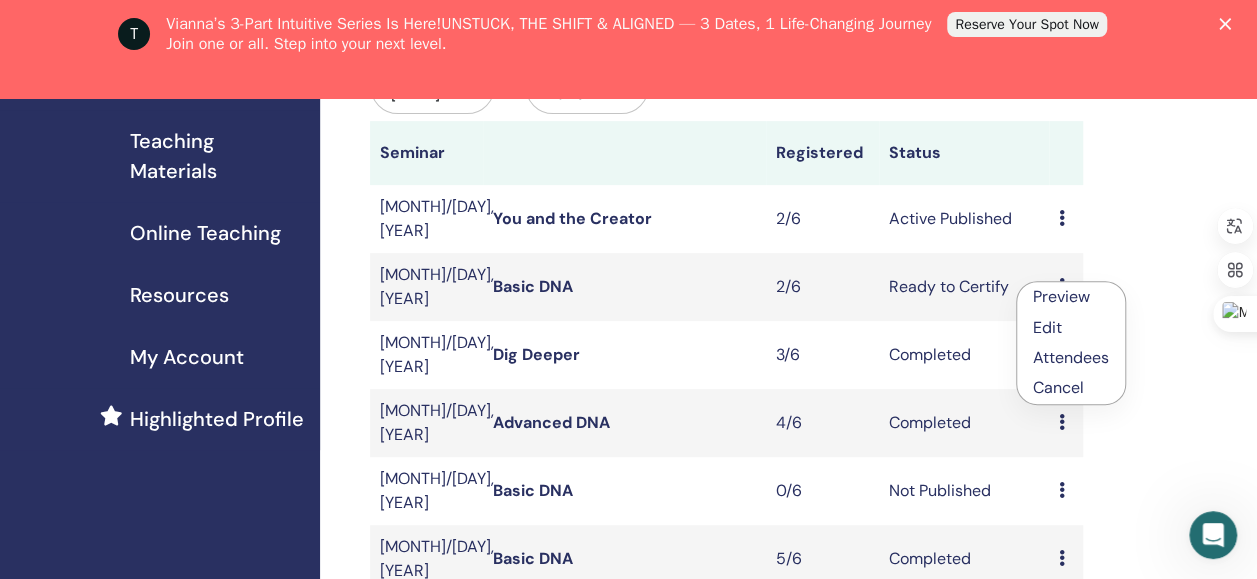 click on "Basic DNA" at bounding box center (533, 286) 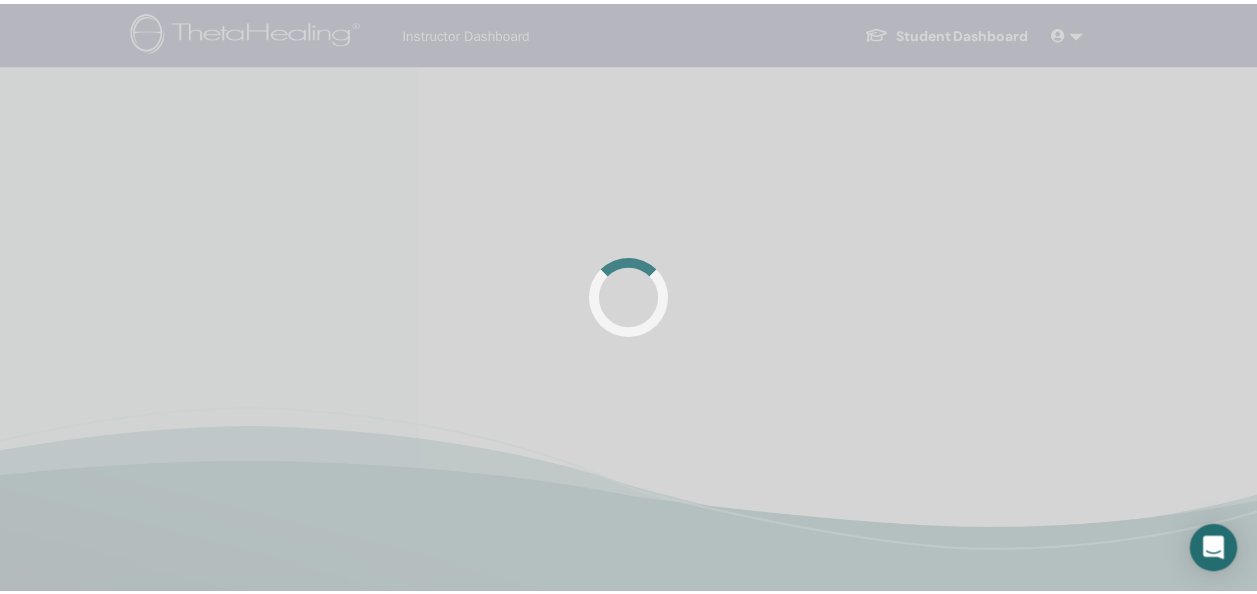 scroll, scrollTop: 0, scrollLeft: 0, axis: both 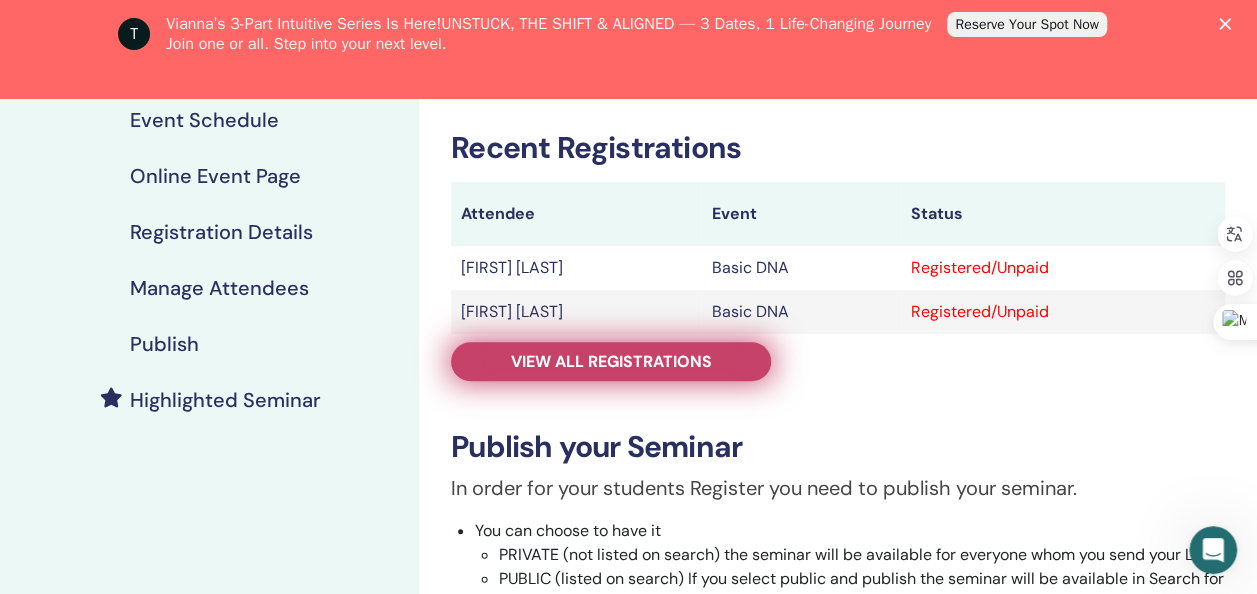 click on "View all registrations" at bounding box center [611, 361] 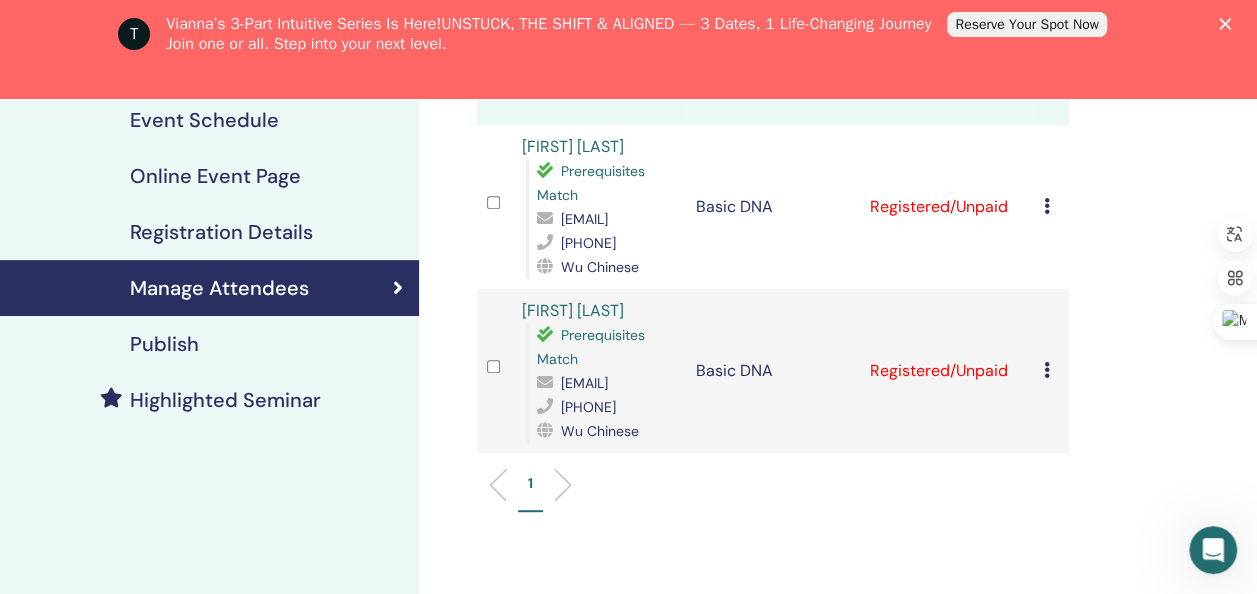 click at bounding box center [1047, 206] 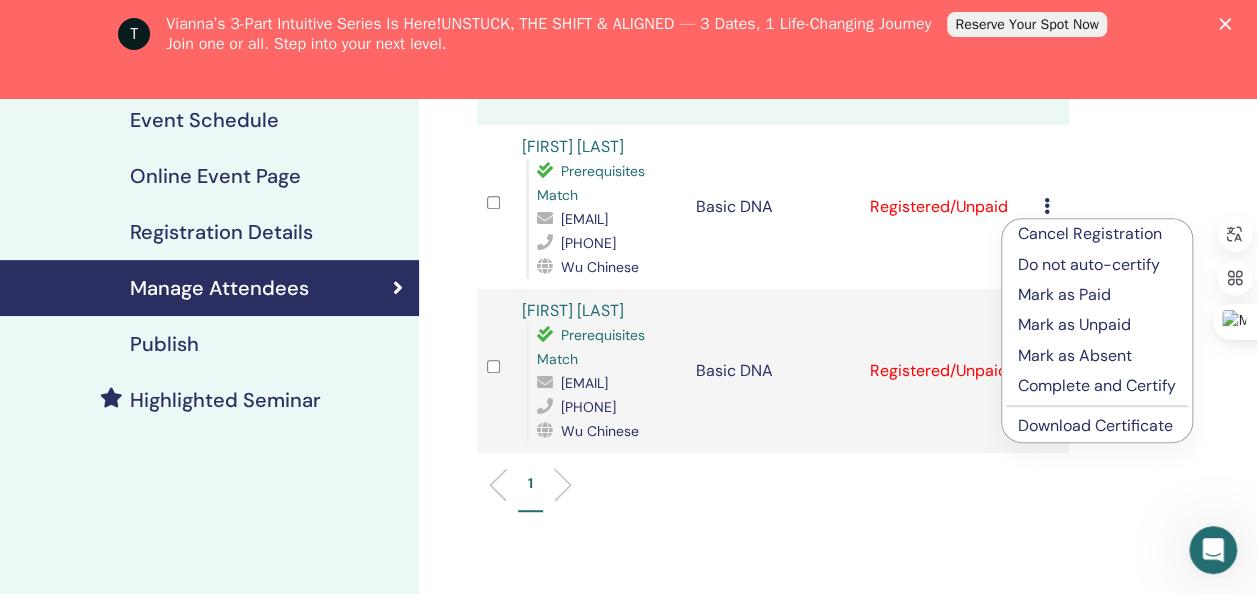 click on "Complete and Certify" at bounding box center (1097, 386) 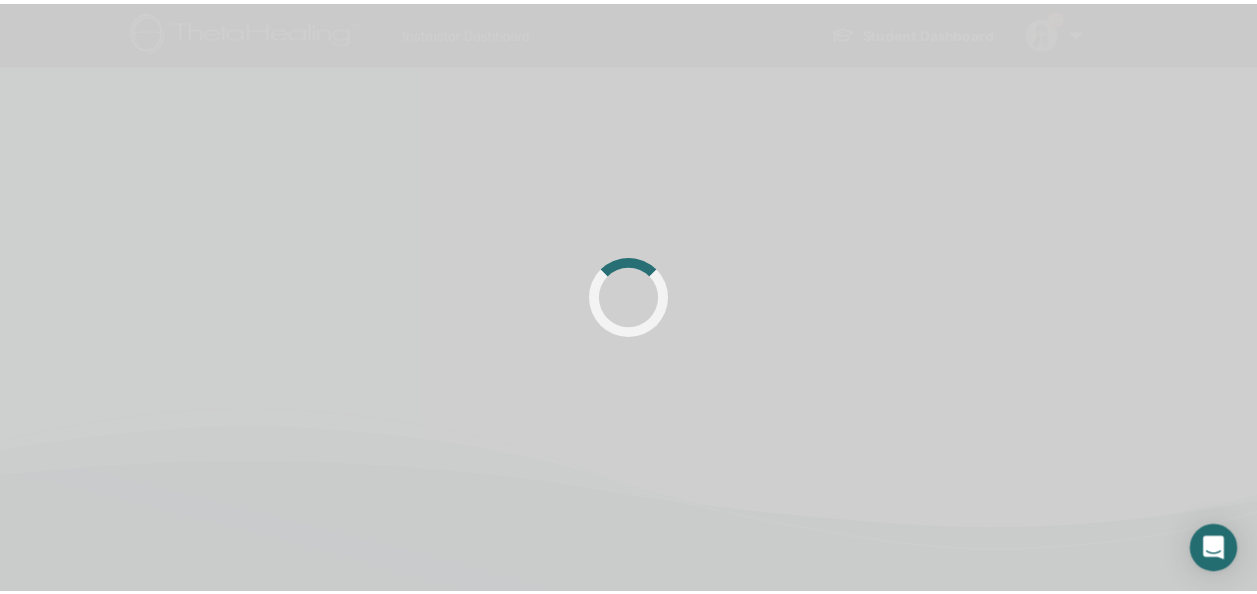 scroll, scrollTop: 0, scrollLeft: 0, axis: both 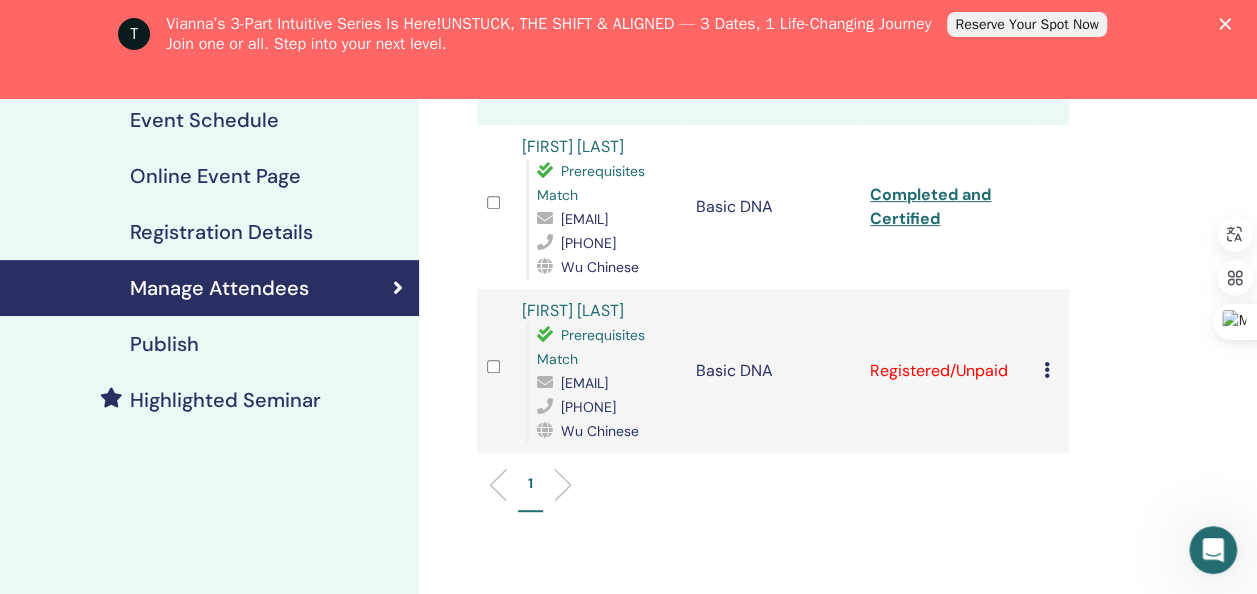 click at bounding box center (1047, 370) 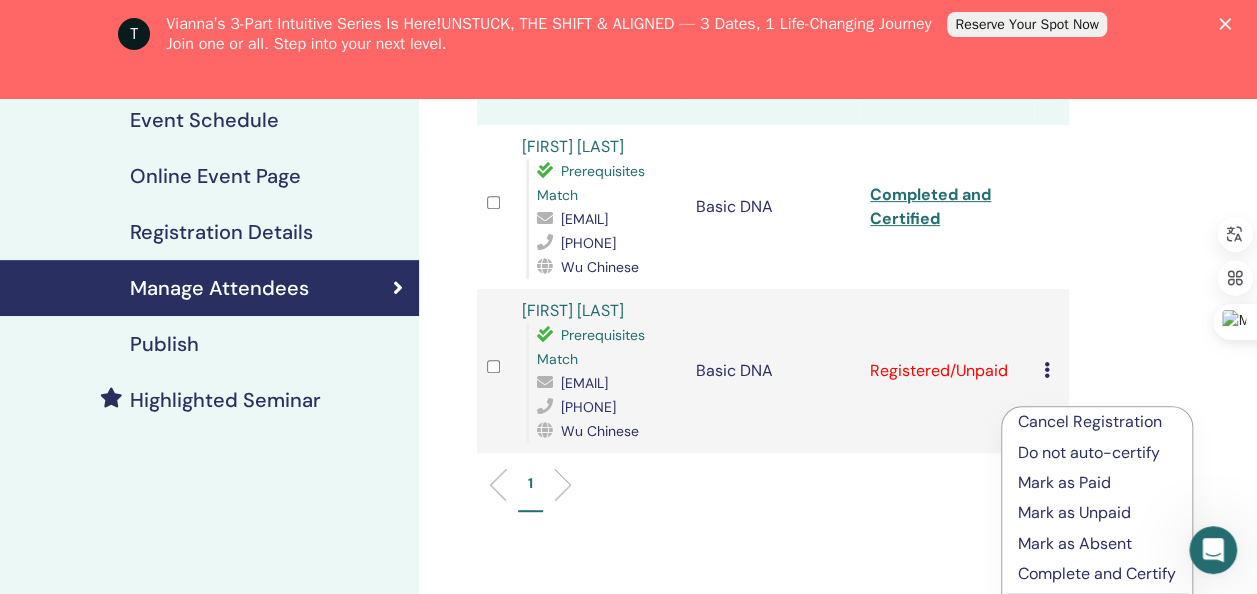 click on "Complete and Certify" at bounding box center (1097, 574) 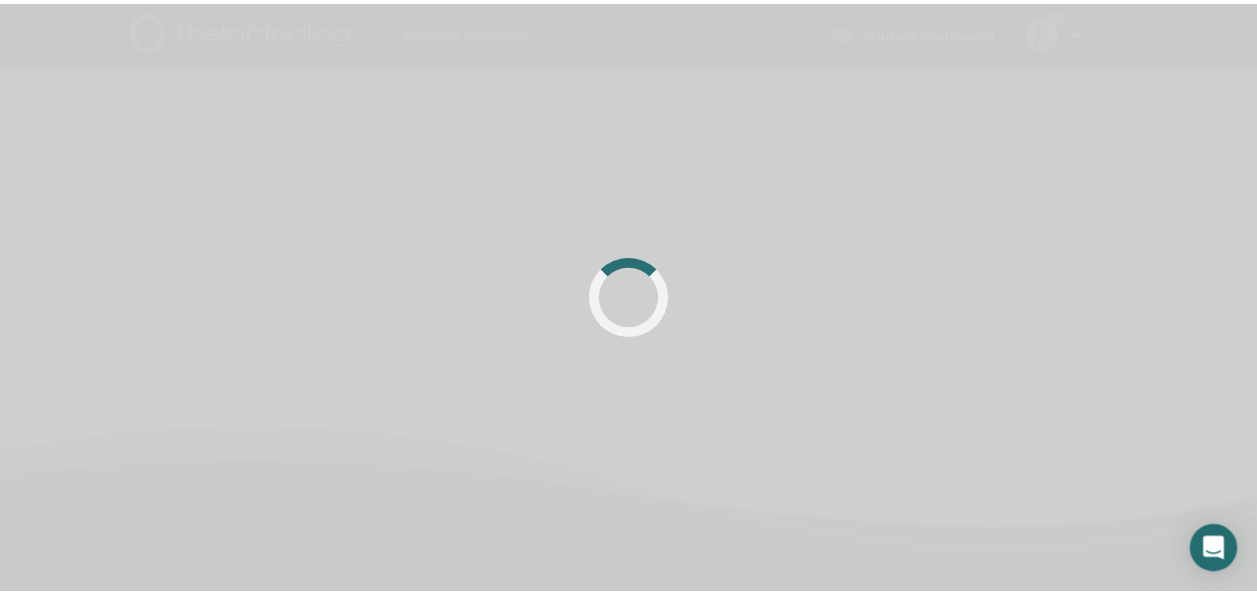 scroll, scrollTop: 0, scrollLeft: 0, axis: both 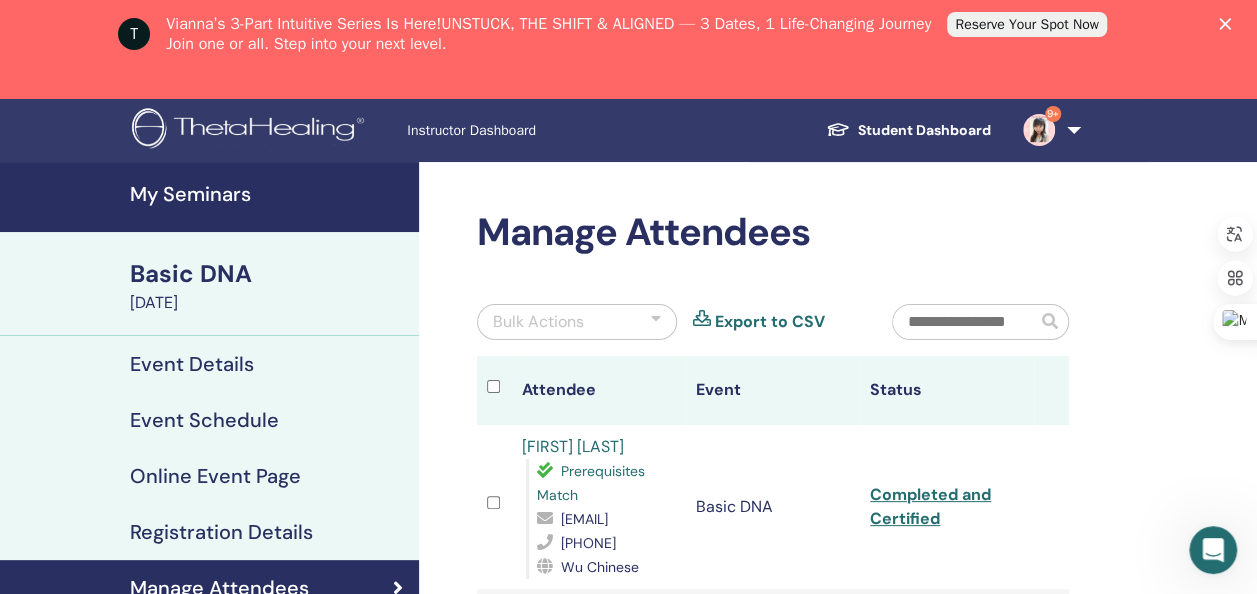 click on "9+" at bounding box center [1048, 130] 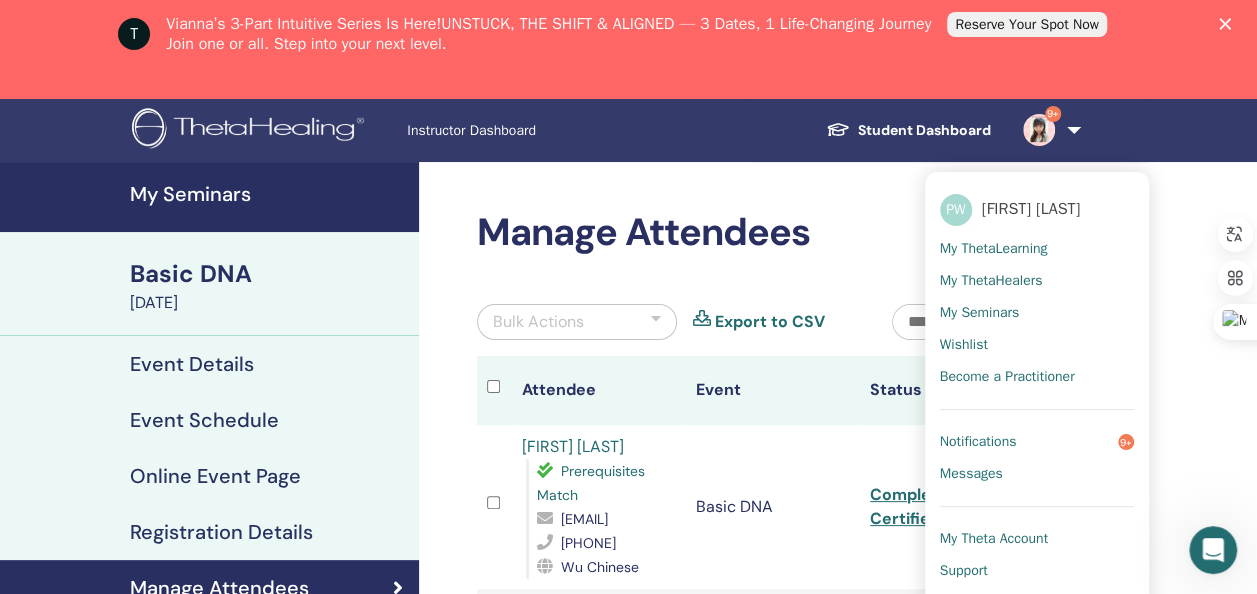 click on "Notifications 9+" at bounding box center [1037, 442] 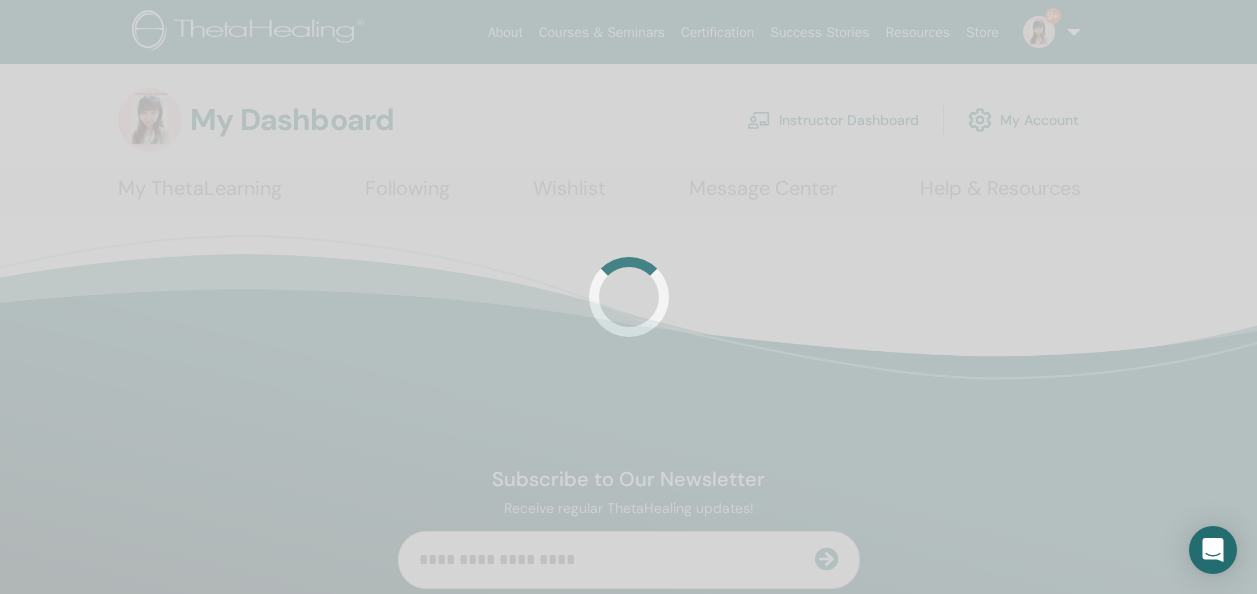 scroll, scrollTop: 0, scrollLeft: 0, axis: both 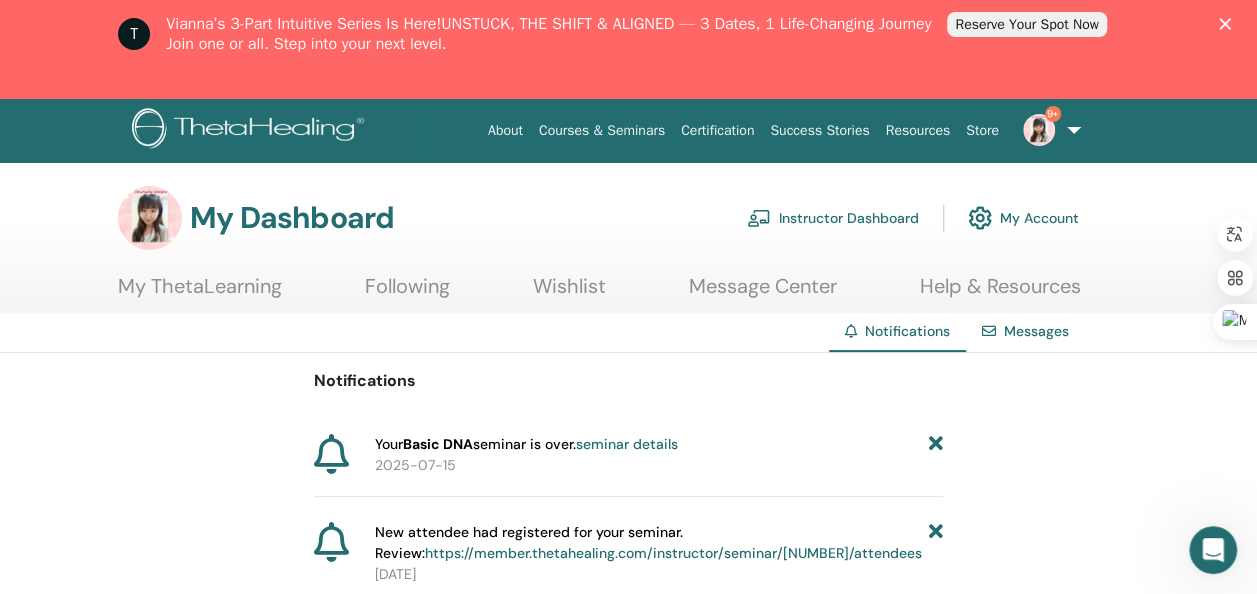 click on "9+" at bounding box center (1048, 130) 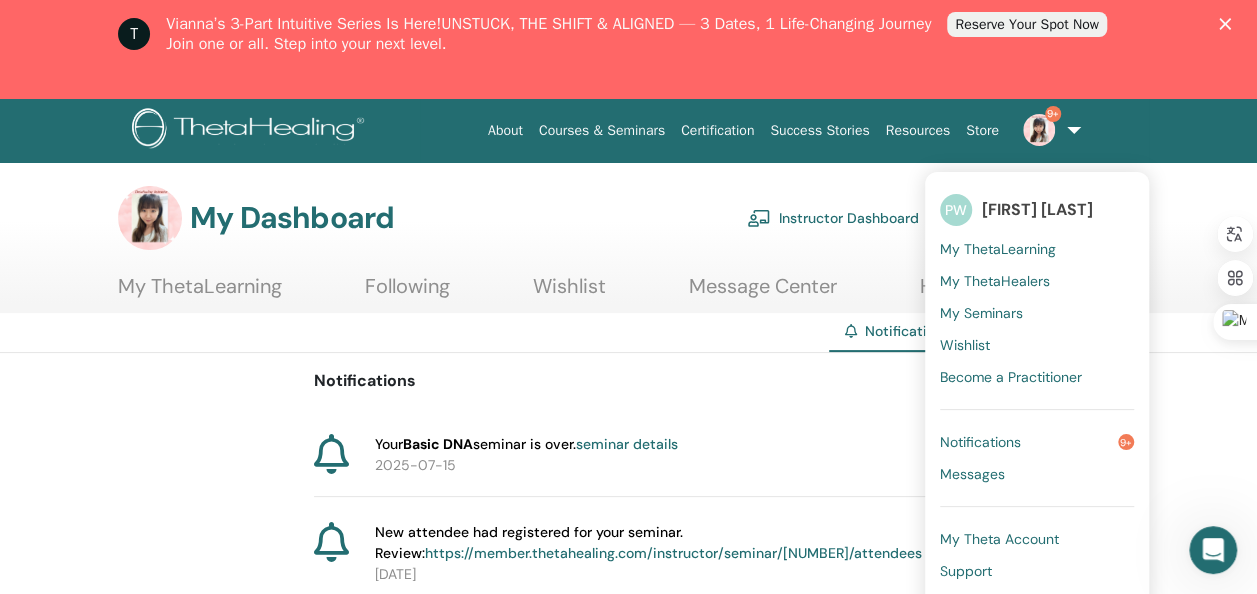 click 